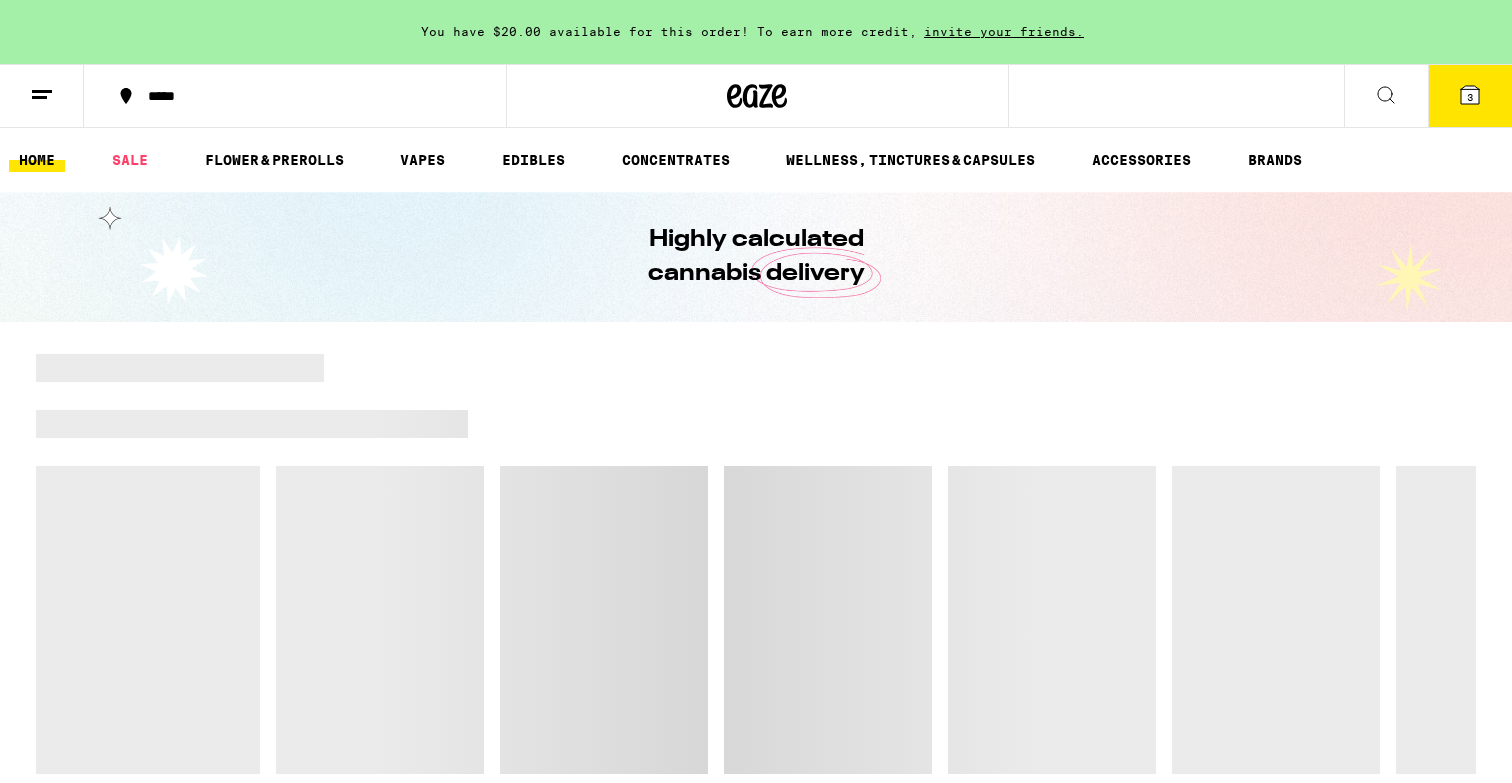 scroll, scrollTop: 0, scrollLeft: 0, axis: both 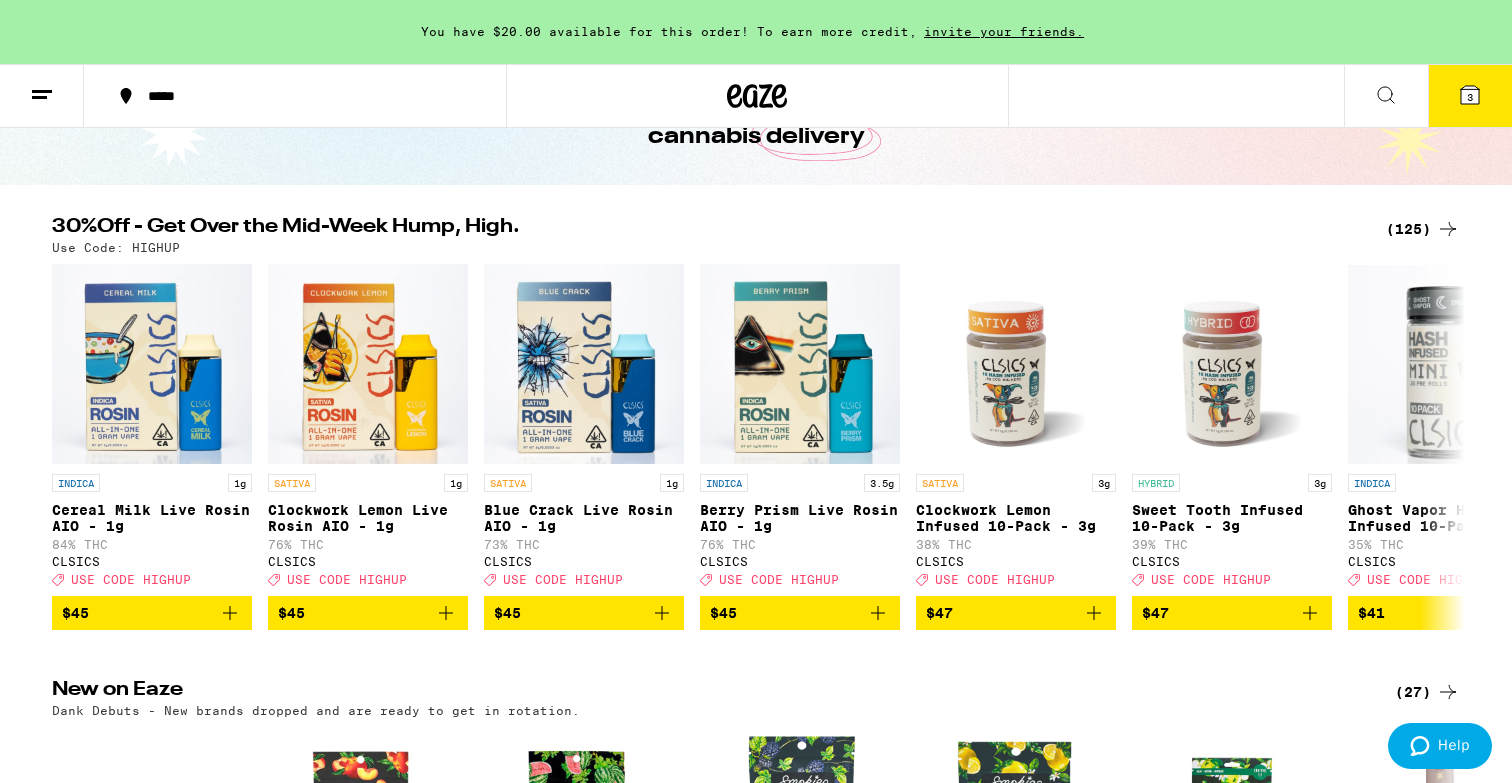 click on "(125)" at bounding box center [1423, 229] 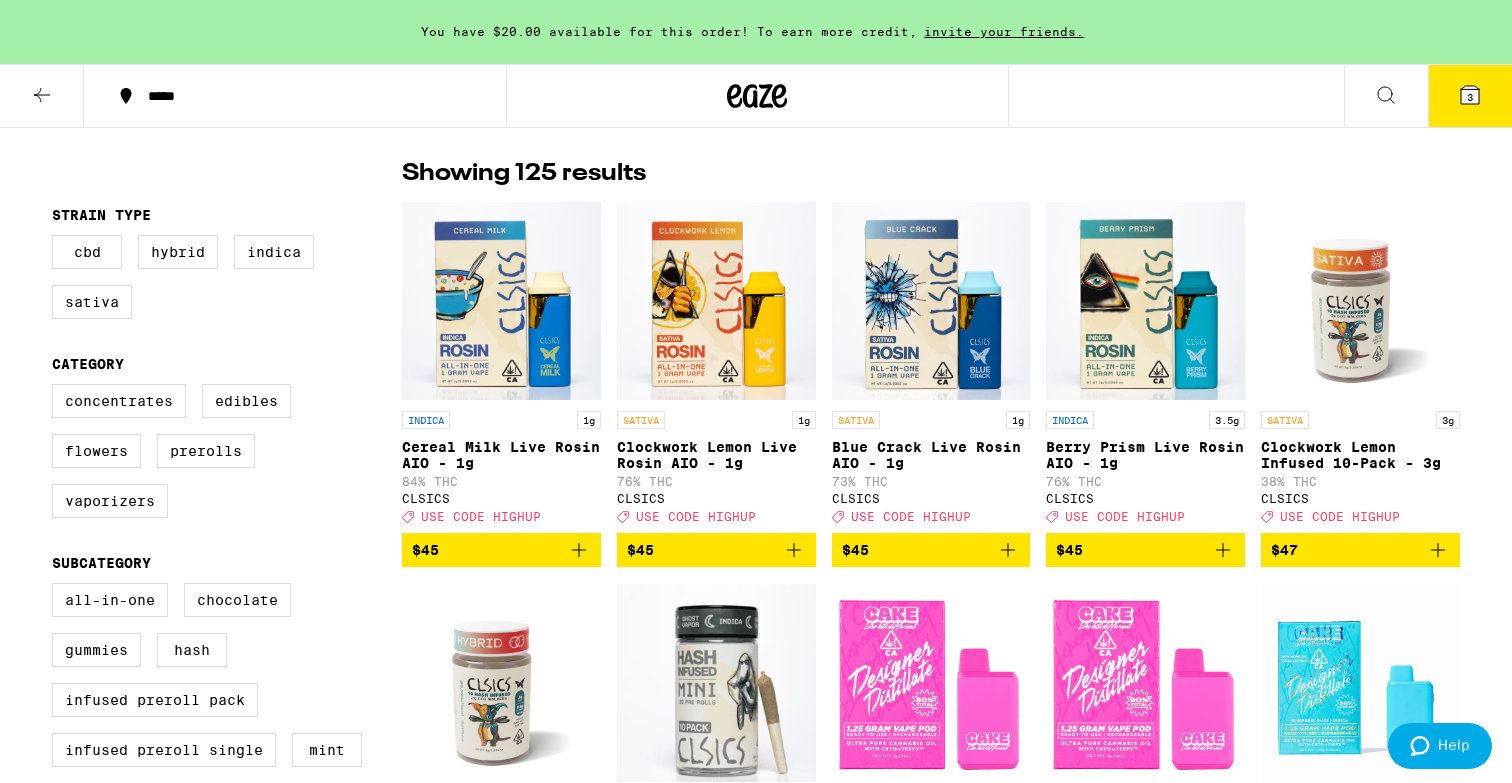 scroll, scrollTop: 120, scrollLeft: 0, axis: vertical 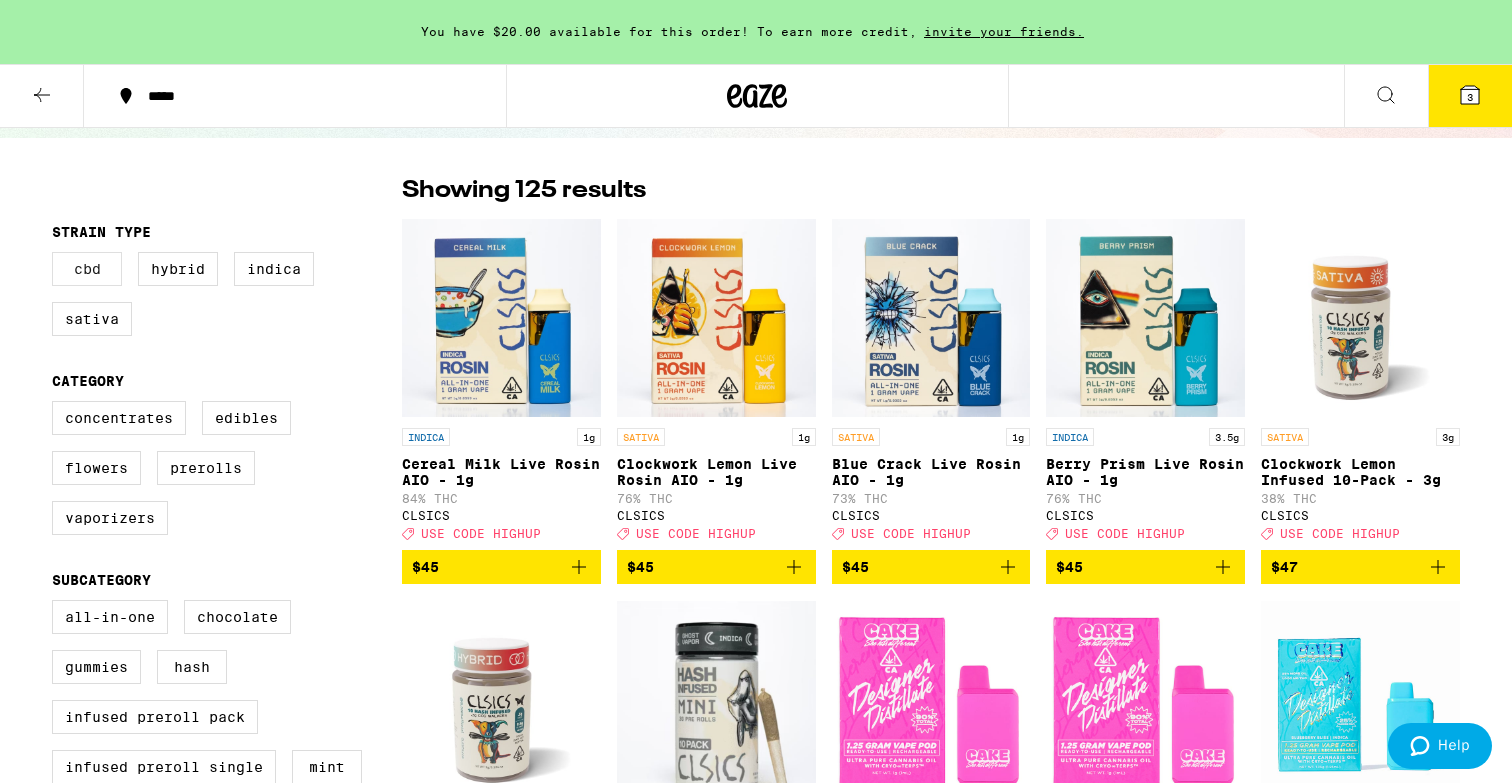 click on "CBD" at bounding box center [87, 269] 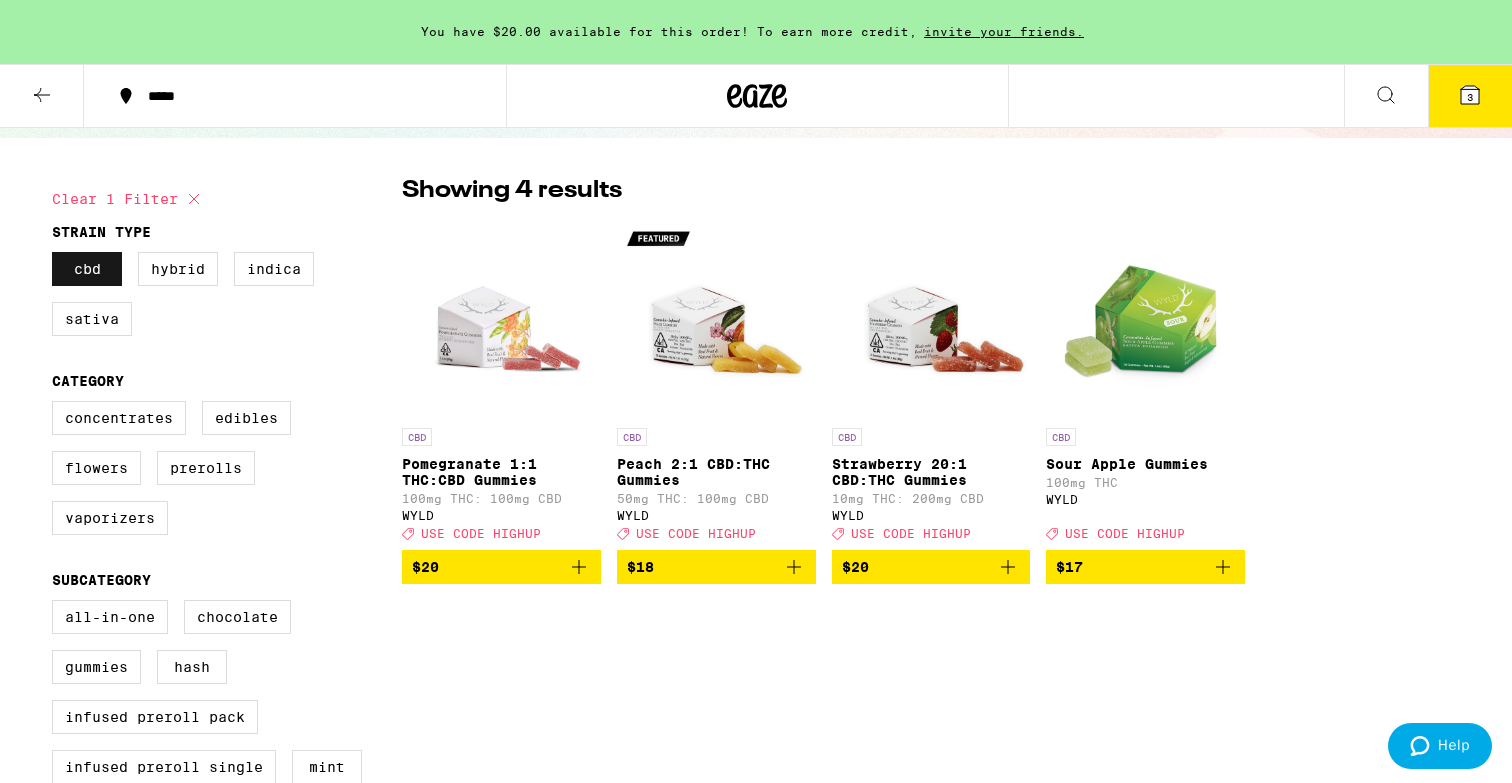 click on "CBD" at bounding box center [87, 269] 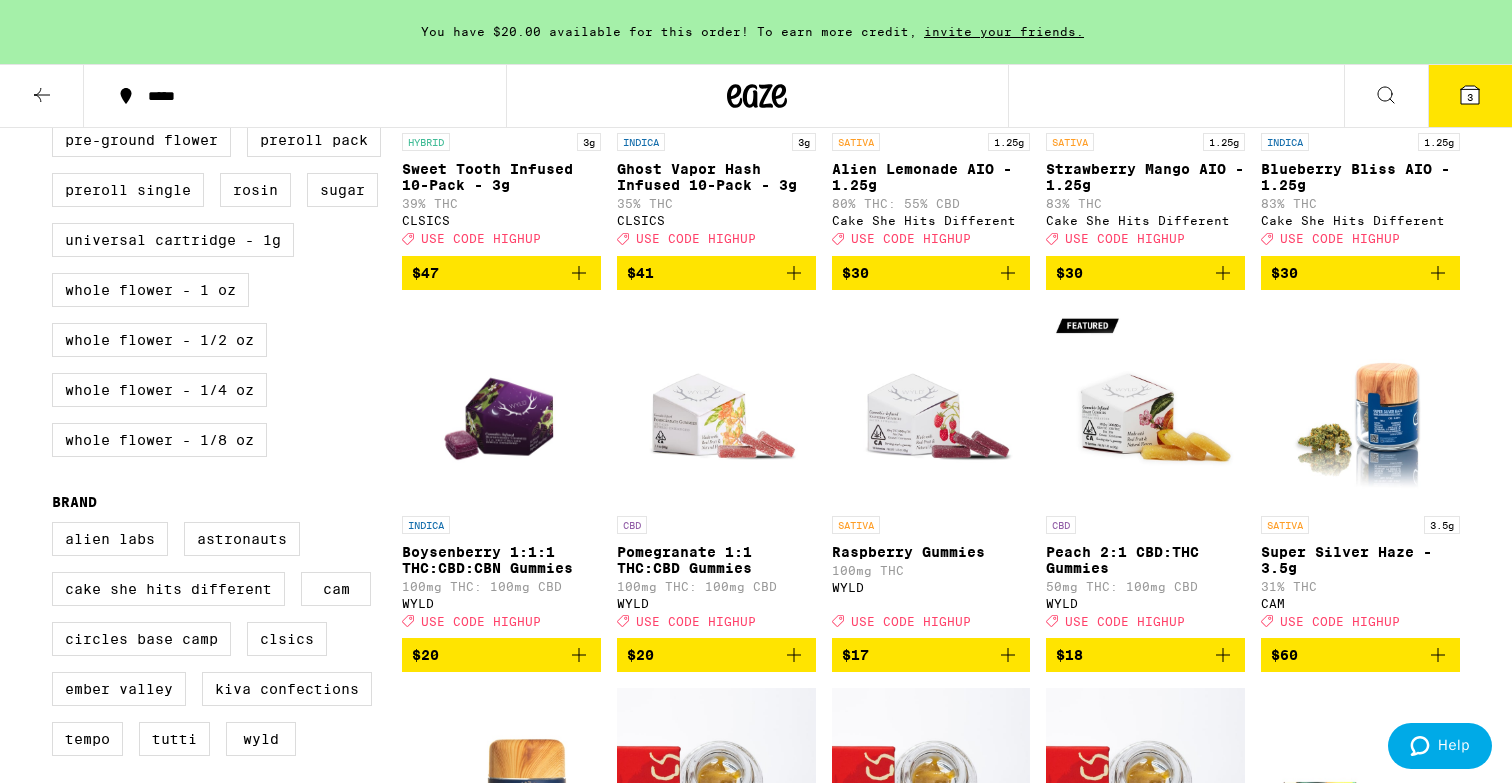 scroll, scrollTop: 0, scrollLeft: 0, axis: both 